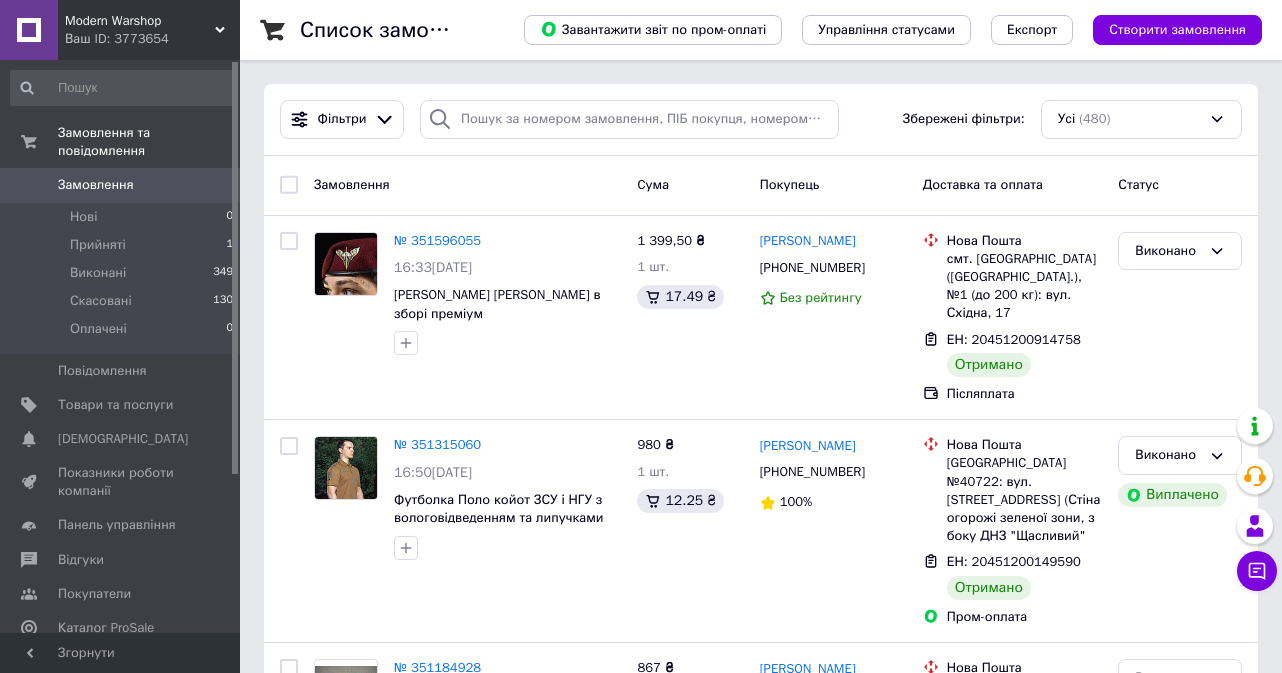 scroll, scrollTop: 0, scrollLeft: 0, axis: both 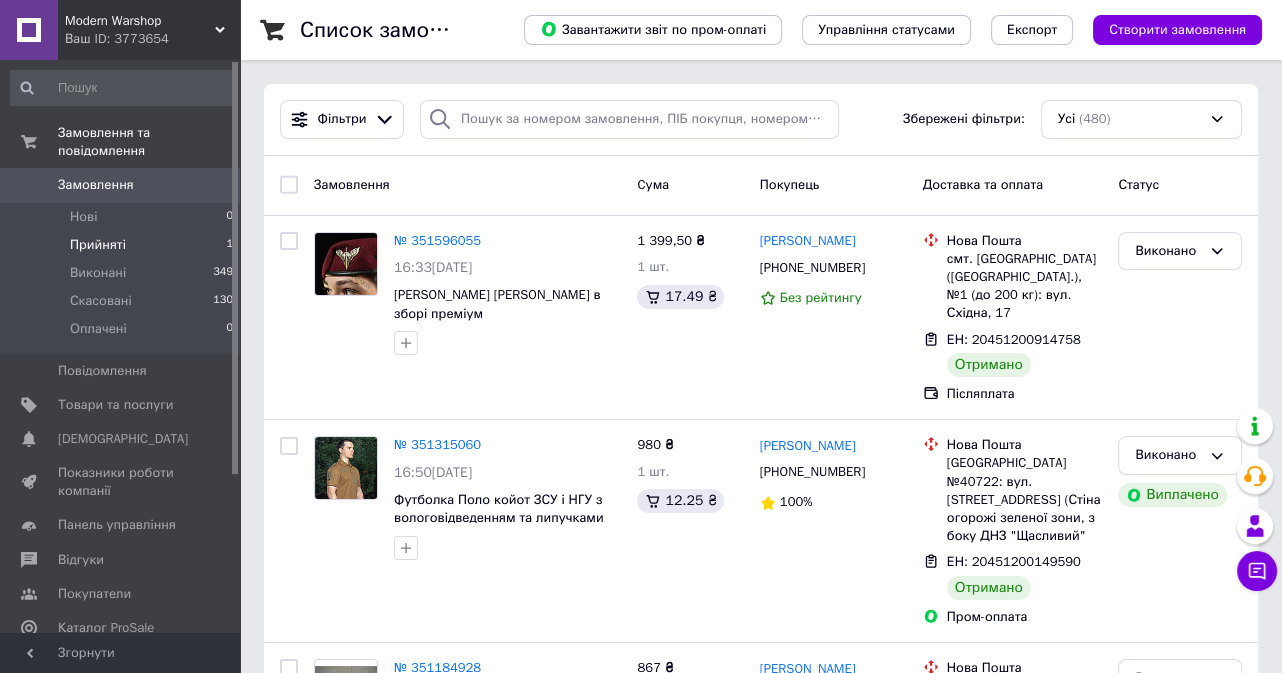 click on "Прийняті" at bounding box center [98, 245] 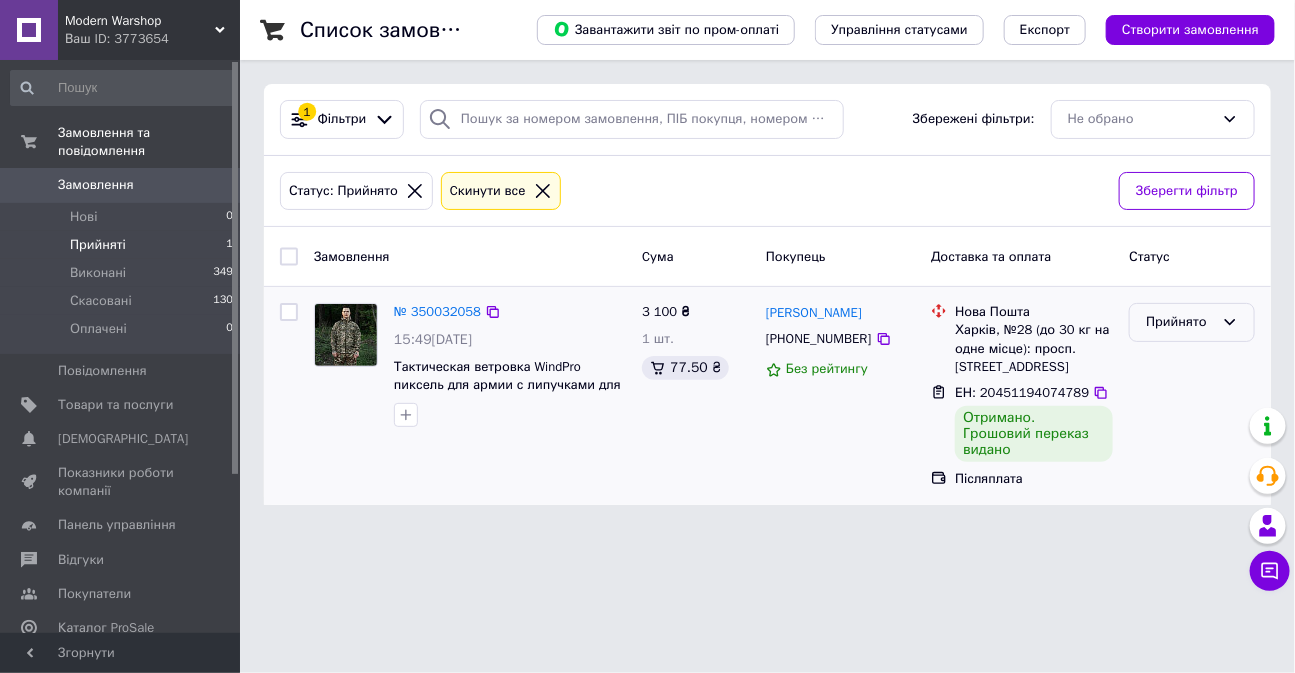 click 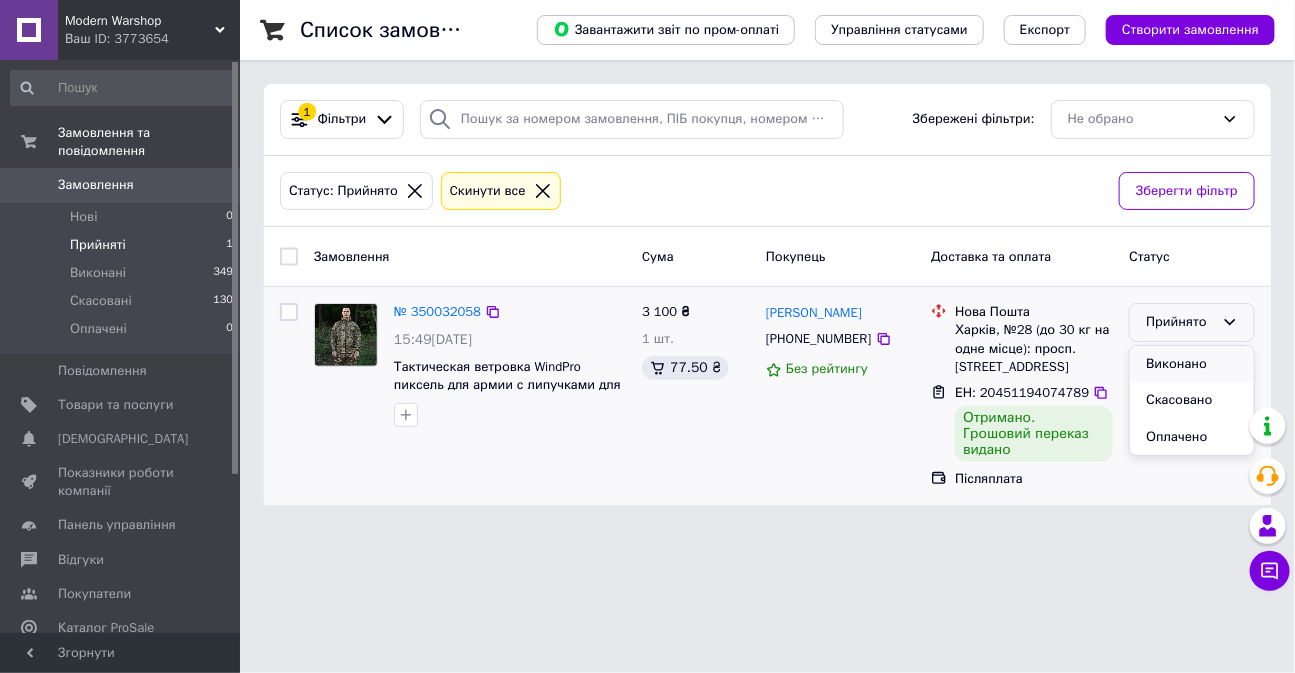 click on "Виконано" at bounding box center [1192, 364] 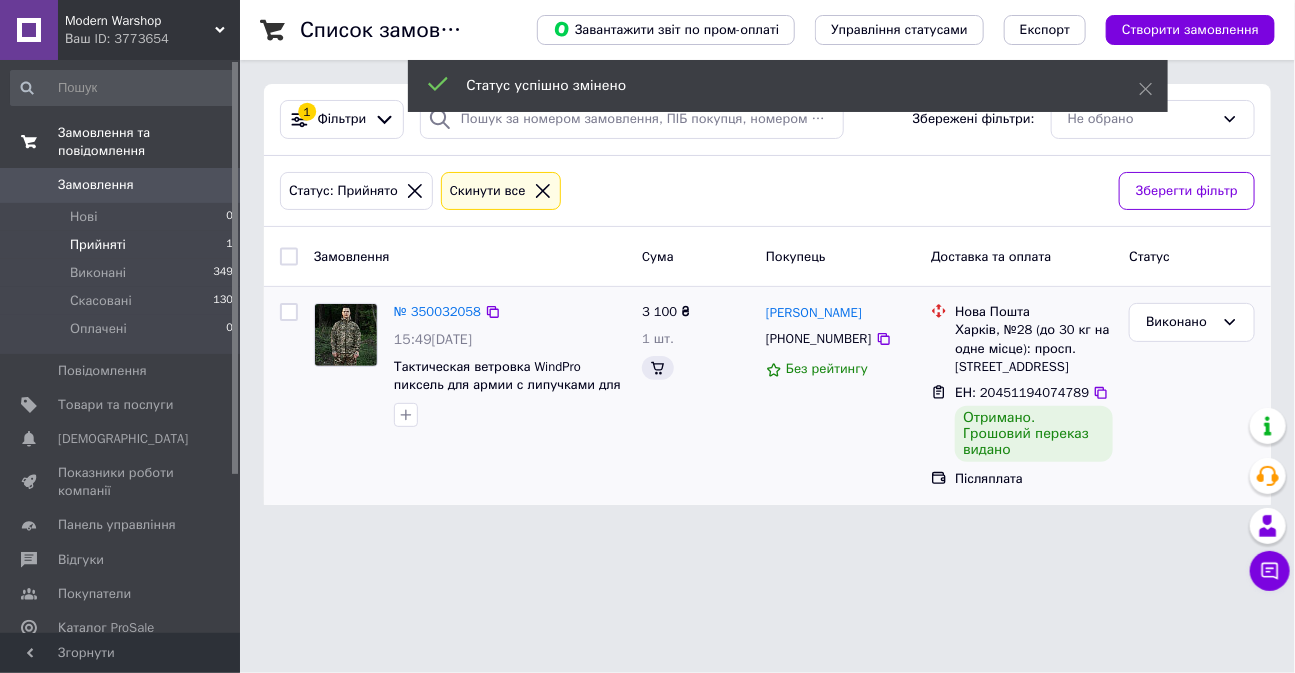 click on "Замовлення та повідомлення" at bounding box center (149, 142) 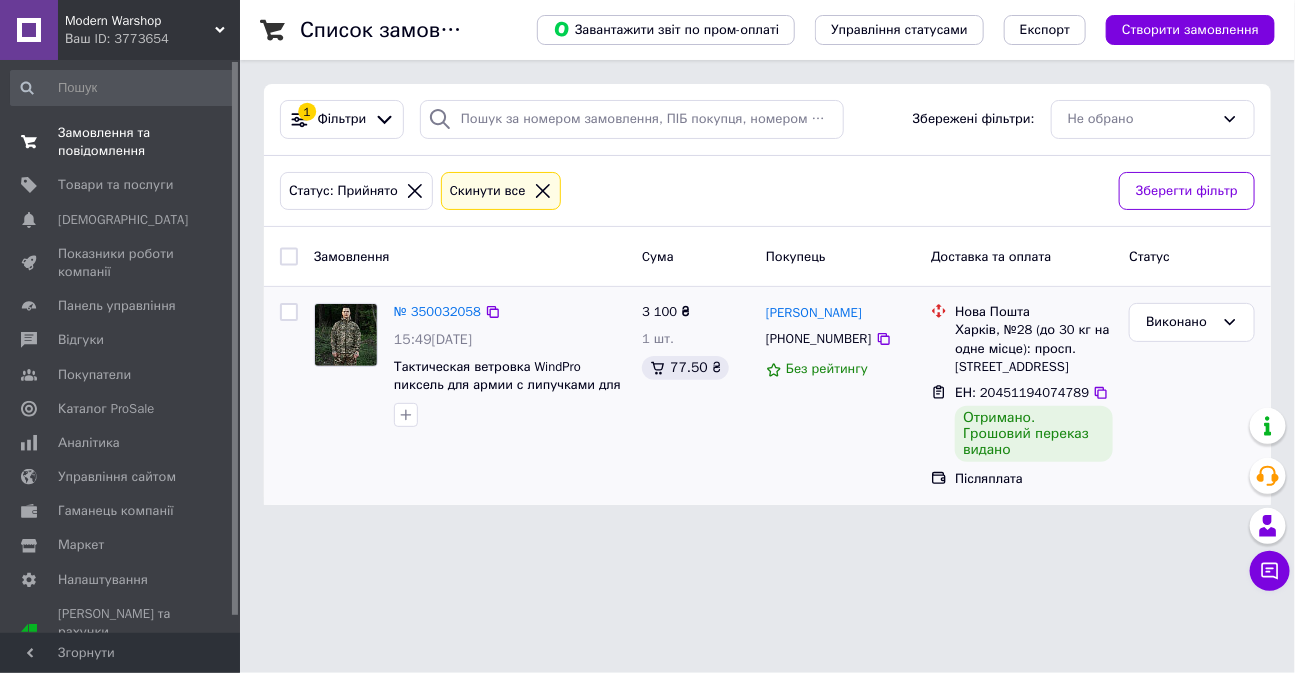 click on "Замовлення та повідомлення" at bounding box center [121, 142] 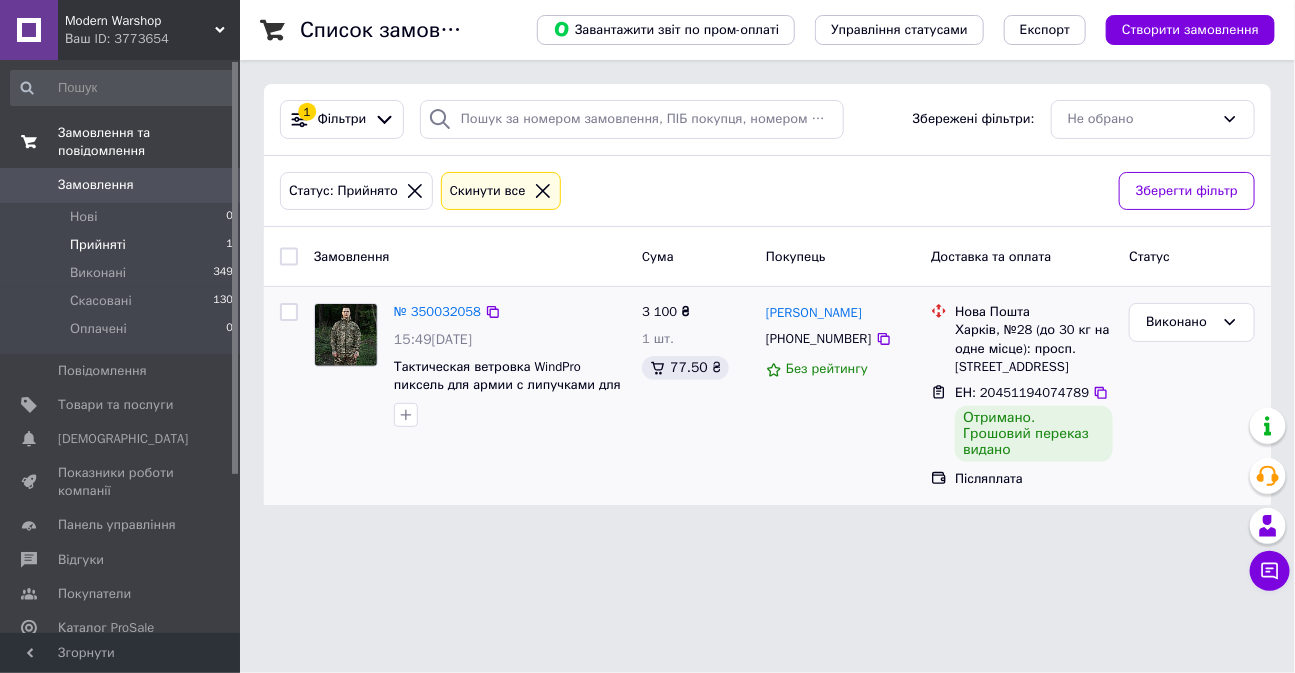 click on "Замовлення та повідомлення" at bounding box center (149, 142) 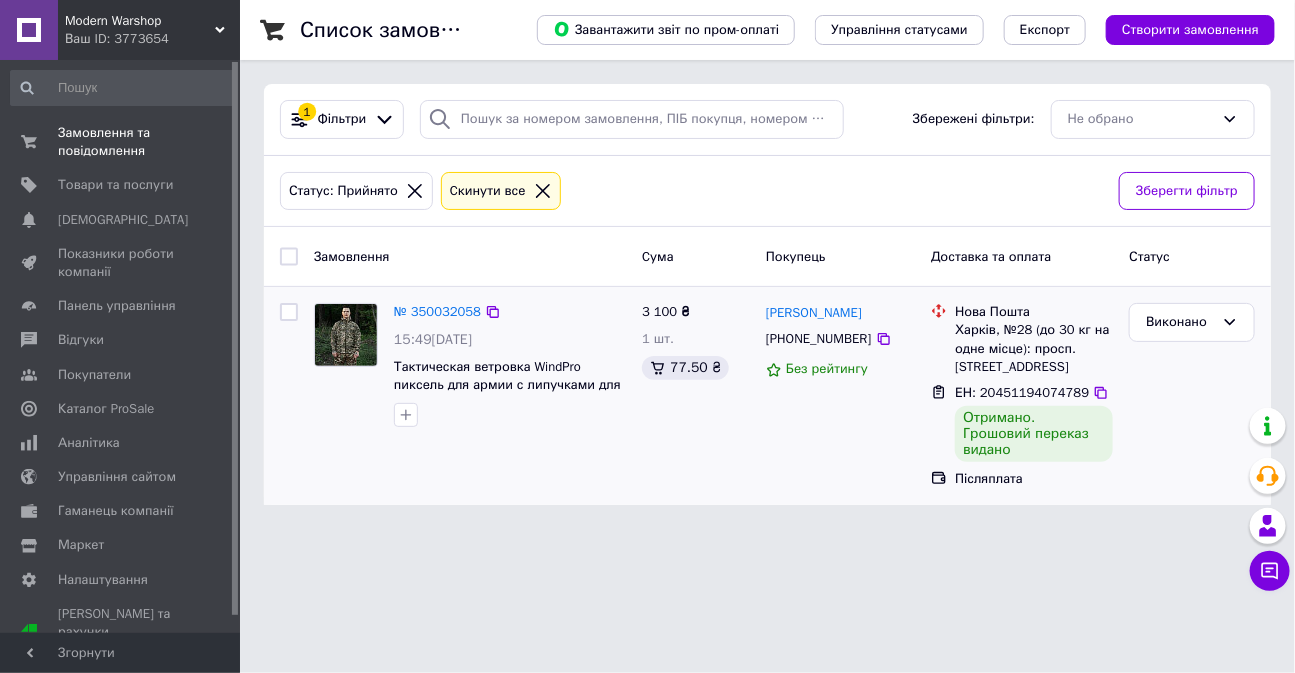 click at bounding box center [29, 30] 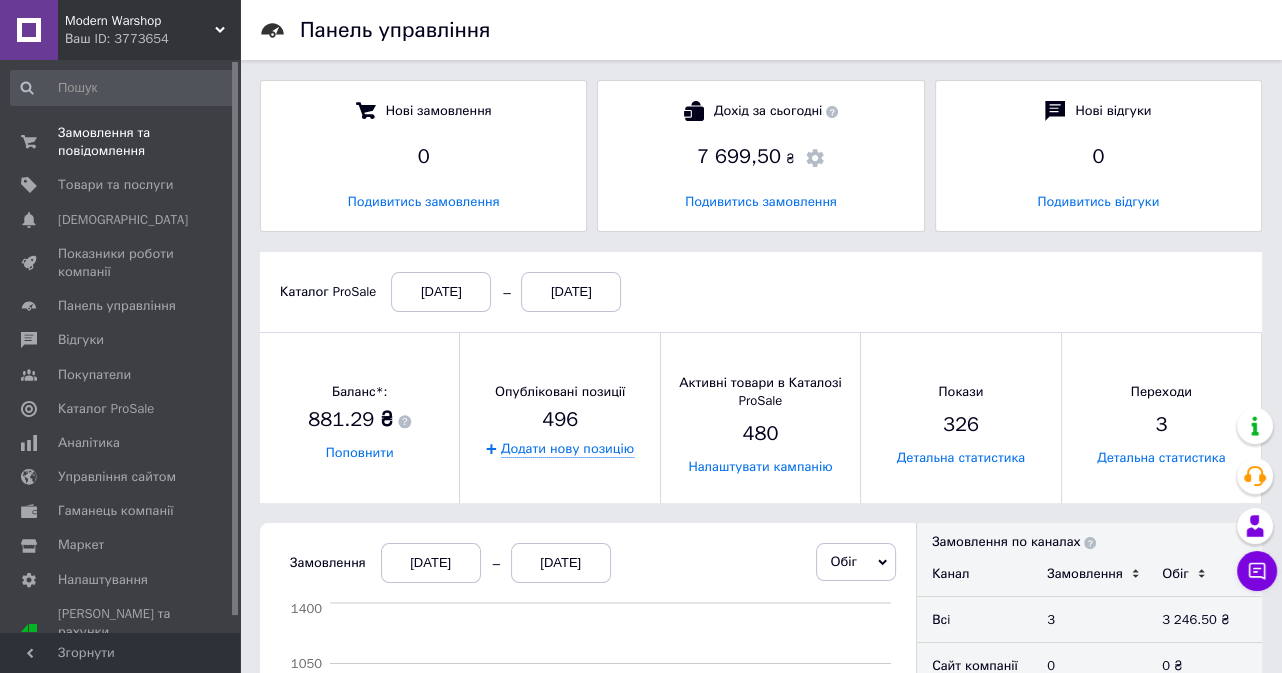 scroll, scrollTop: 10, scrollLeft: 10, axis: both 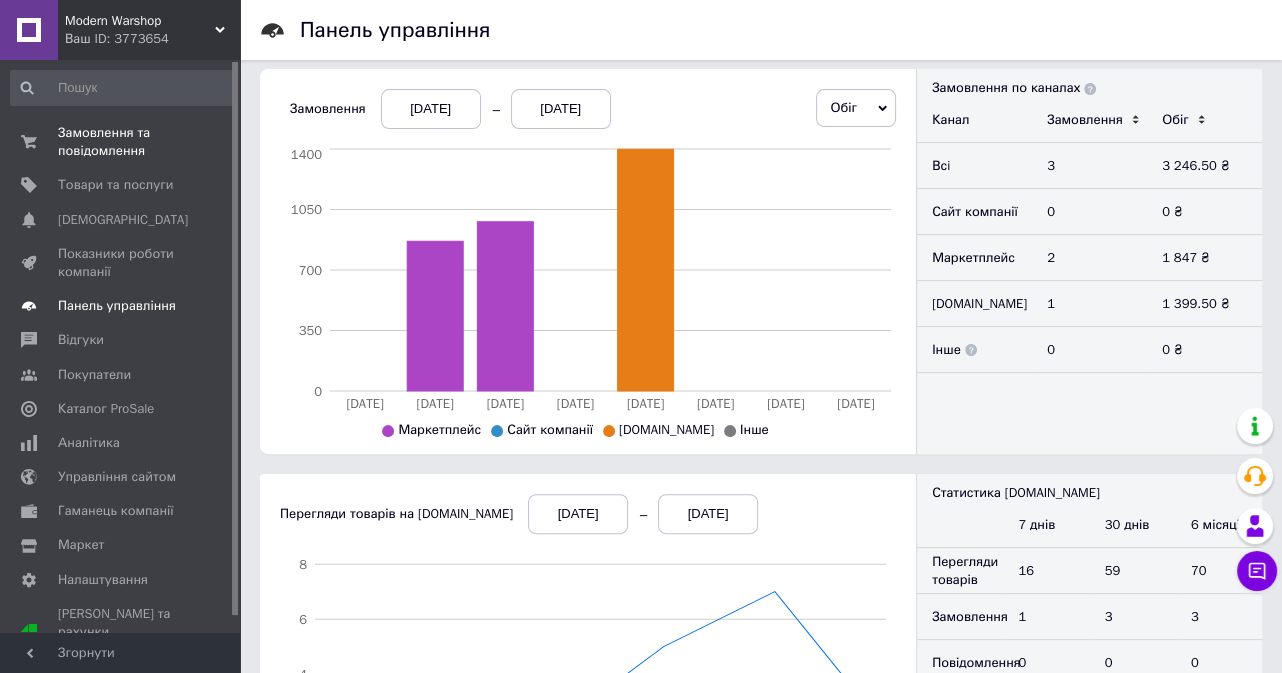 click on "Панель управління" at bounding box center (117, 306) 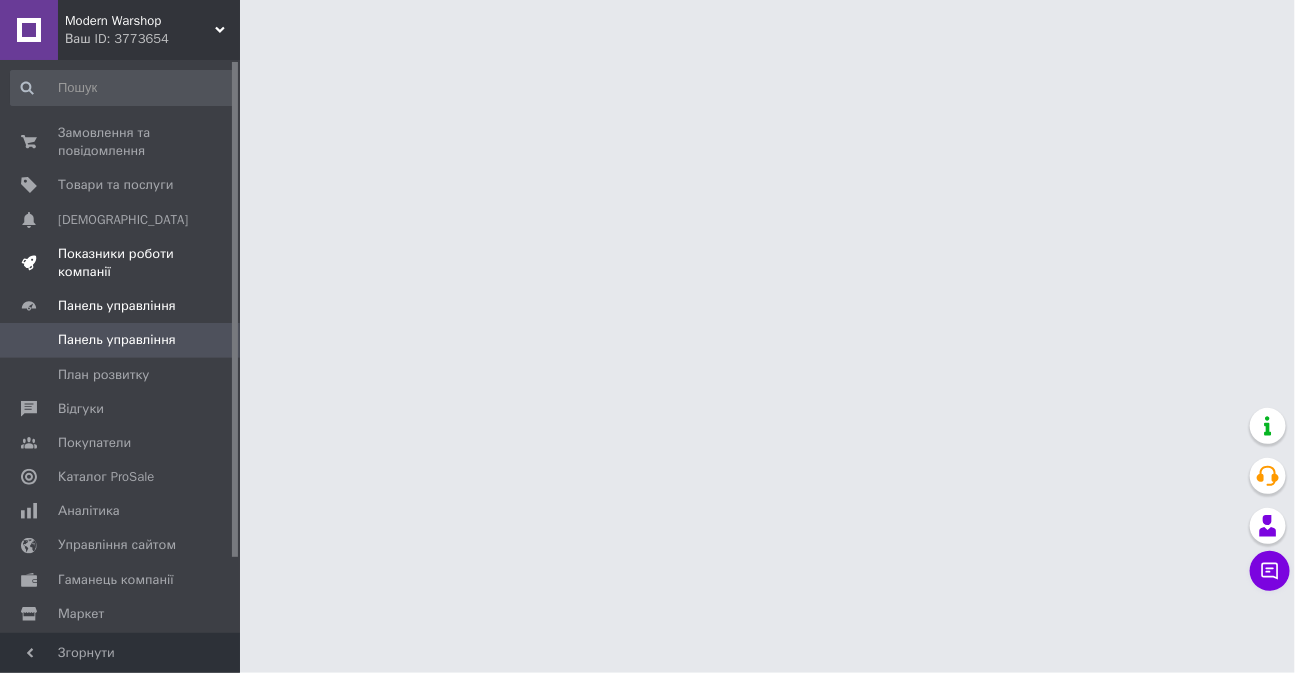 click on "Показники роботи компанії" at bounding box center [121, 263] 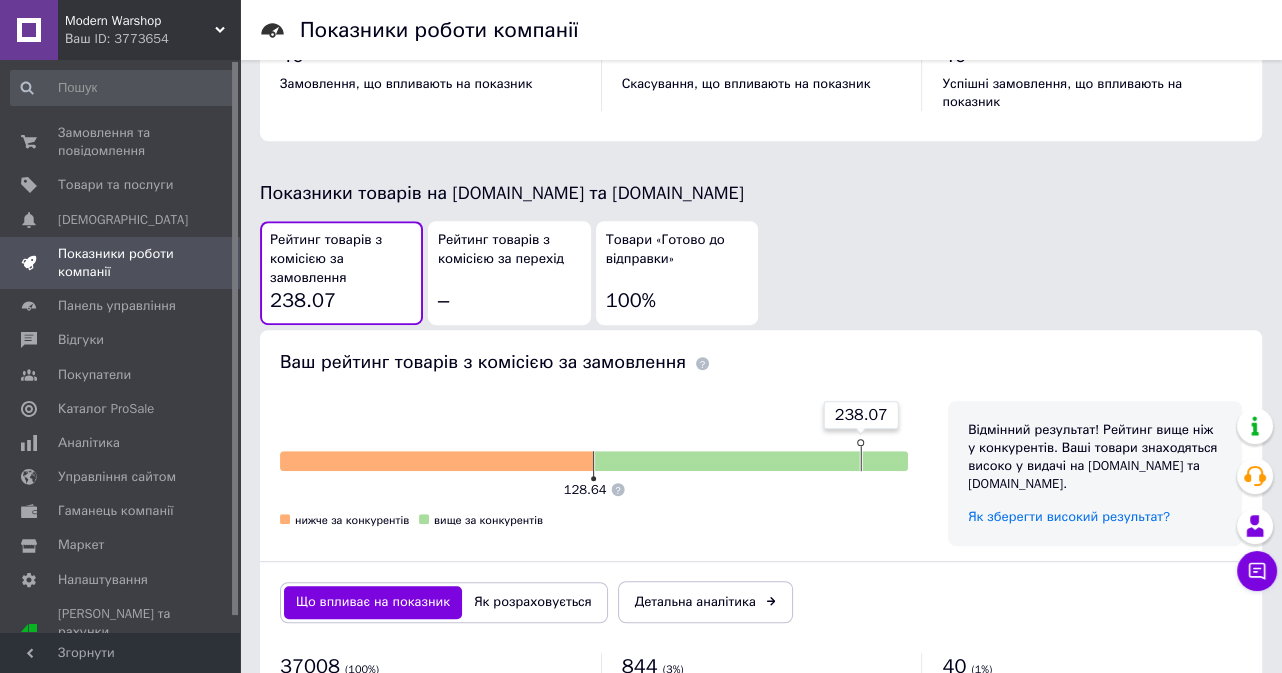 scroll, scrollTop: 1135, scrollLeft: 0, axis: vertical 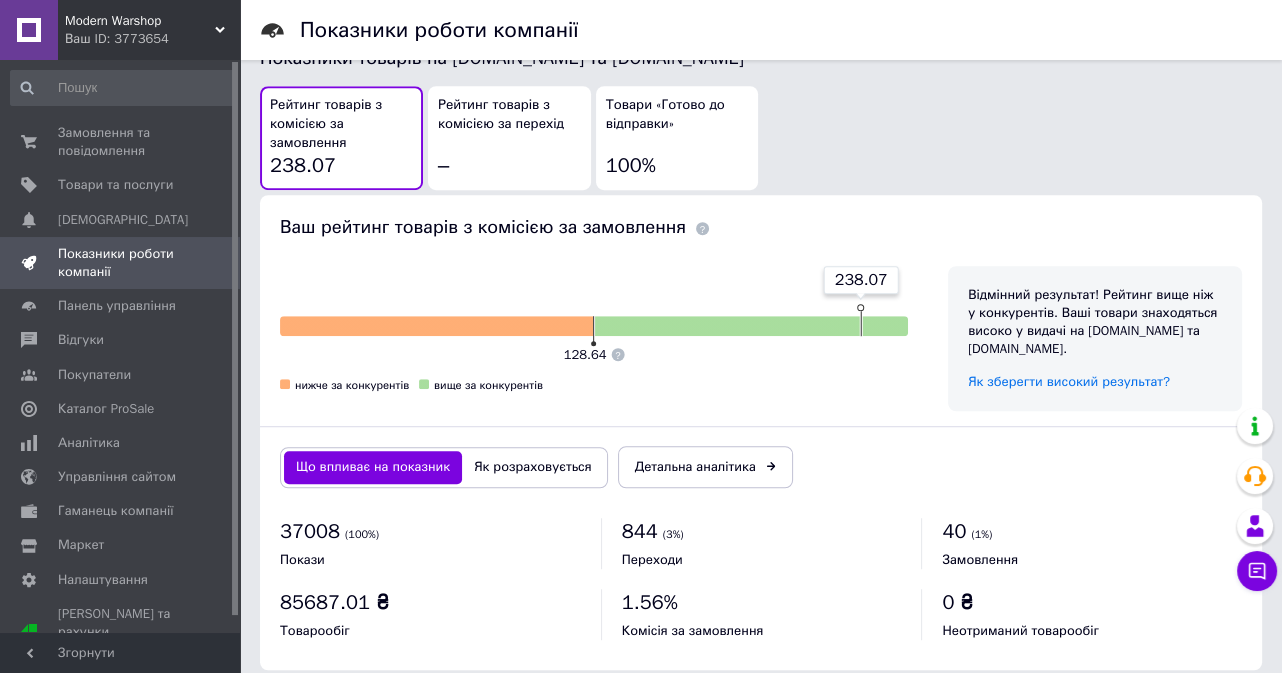 drag, startPoint x: 892, startPoint y: 380, endPoint x: 827, endPoint y: 364, distance: 66.94027 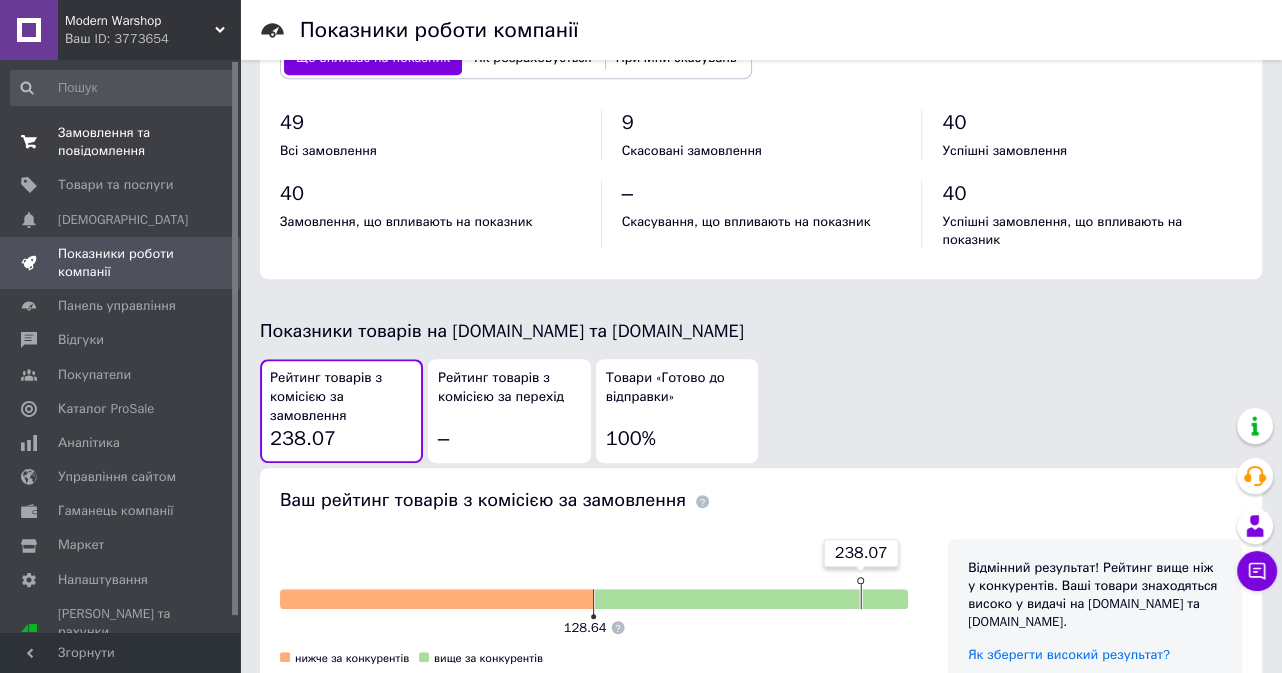 scroll, scrollTop: 771, scrollLeft: 0, axis: vertical 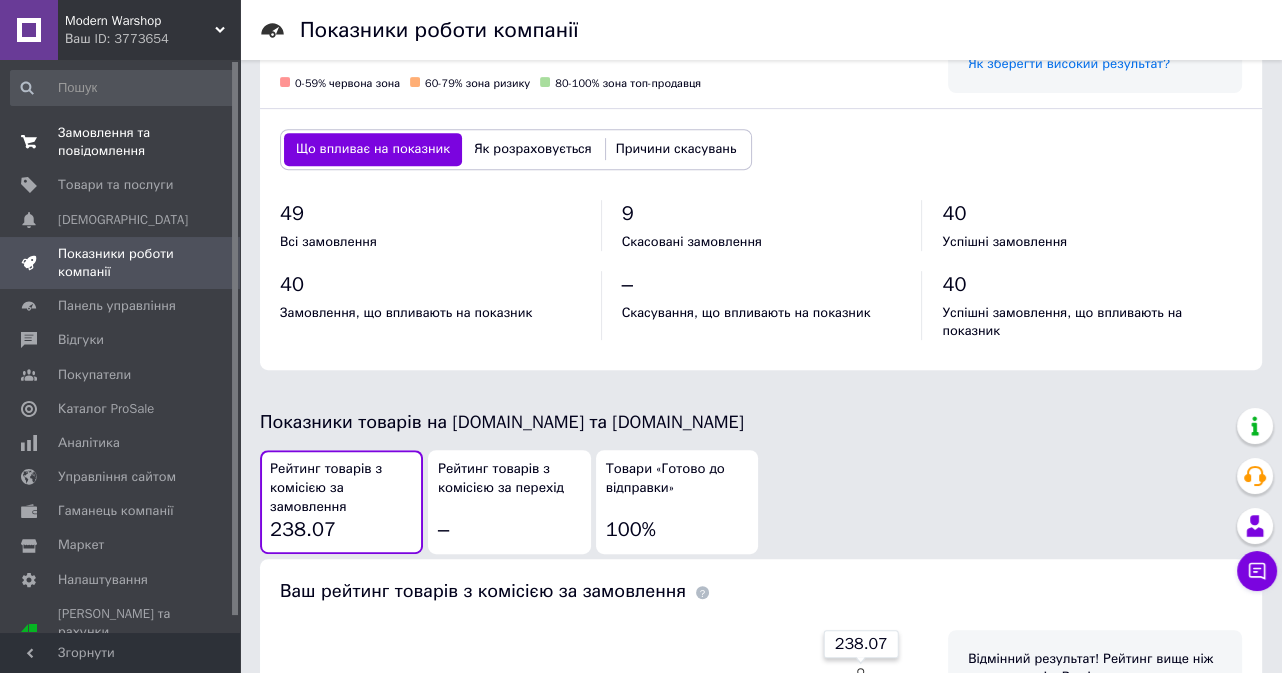 click on "Замовлення та повідомлення" at bounding box center (121, 142) 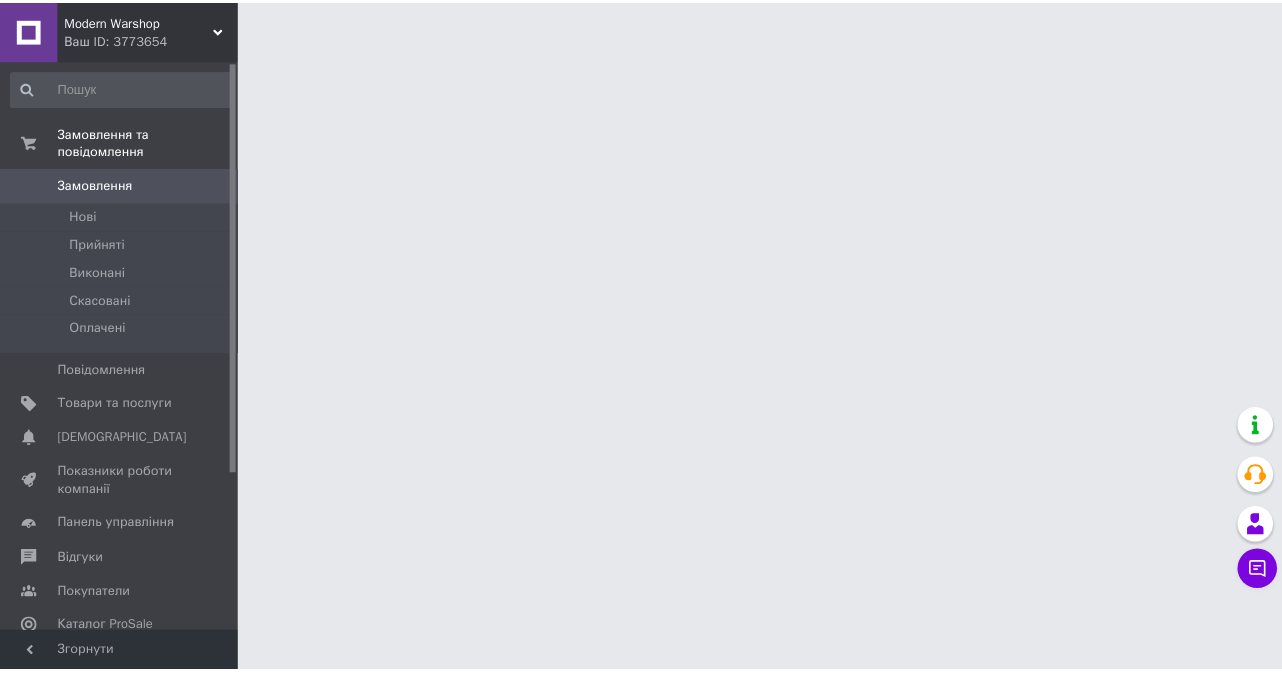 scroll, scrollTop: 0, scrollLeft: 0, axis: both 